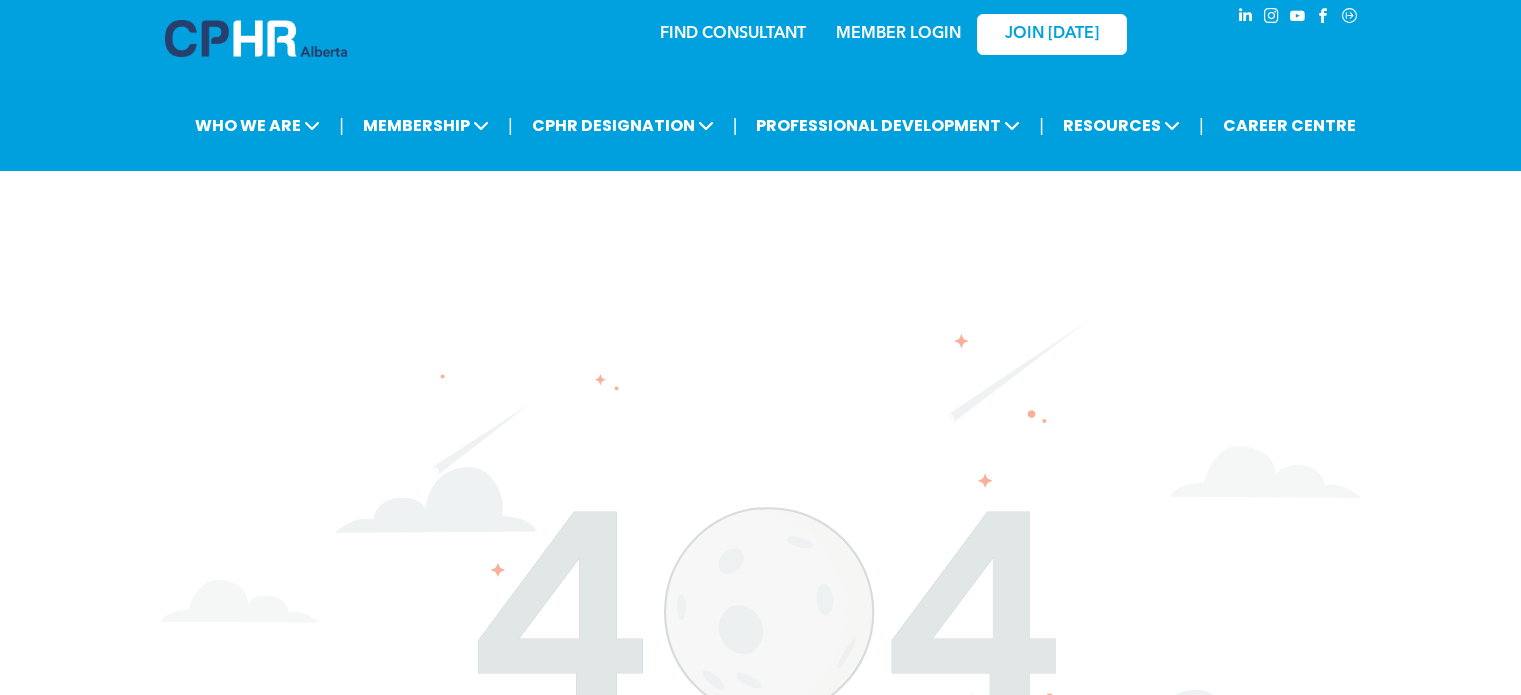 scroll, scrollTop: 0, scrollLeft: 0, axis: both 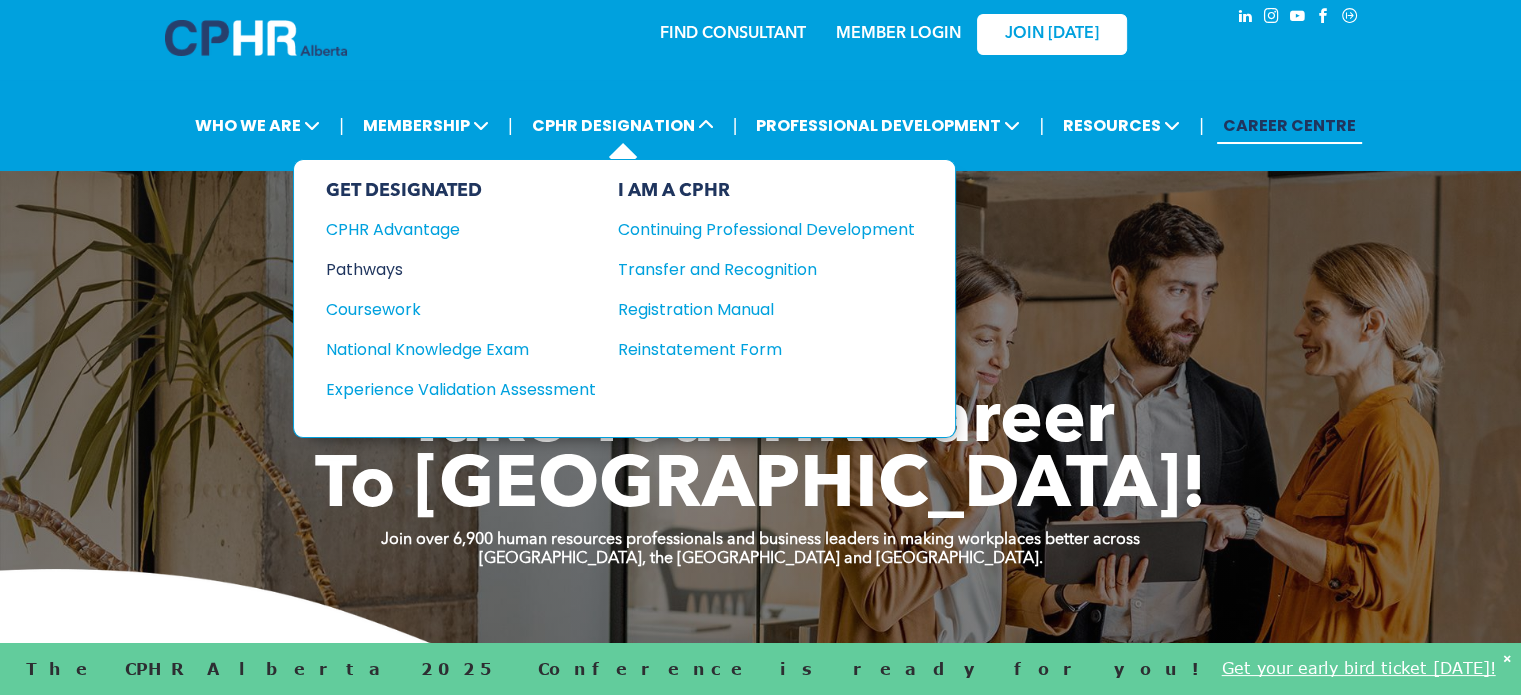 click on "Pathways" at bounding box center (447, 269) 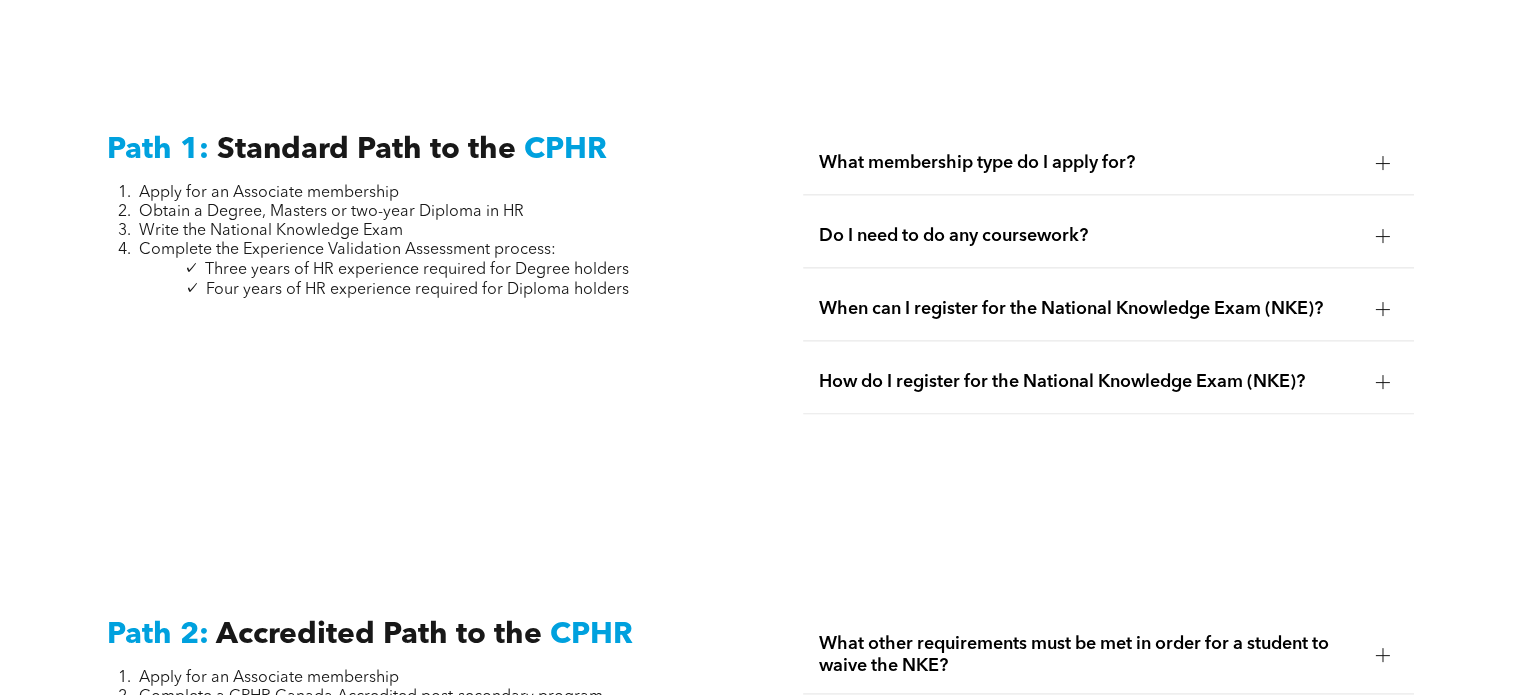 scroll, scrollTop: 2638, scrollLeft: 0, axis: vertical 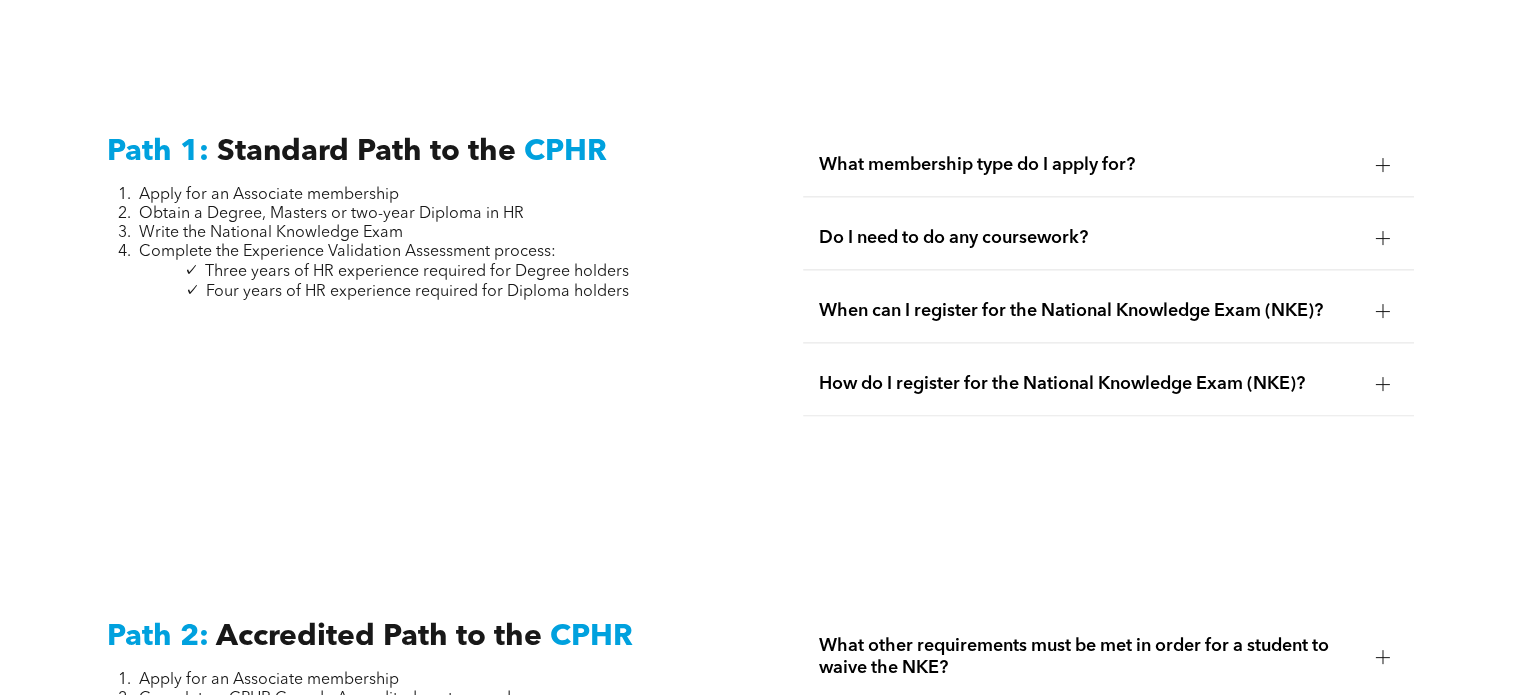 click on "Do I need to do any coursework?" at bounding box center (1089, 238) 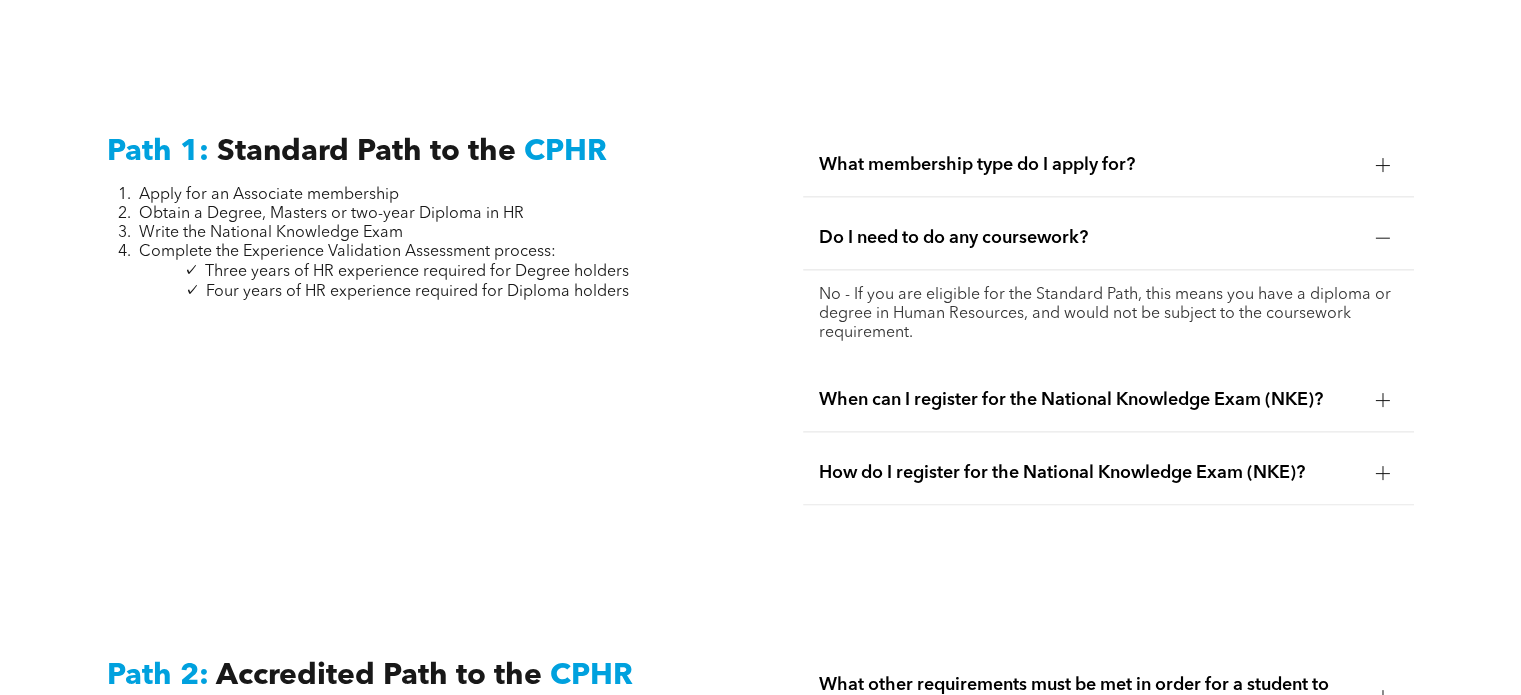 click on "Do I need to do any coursework?" at bounding box center [1089, 238] 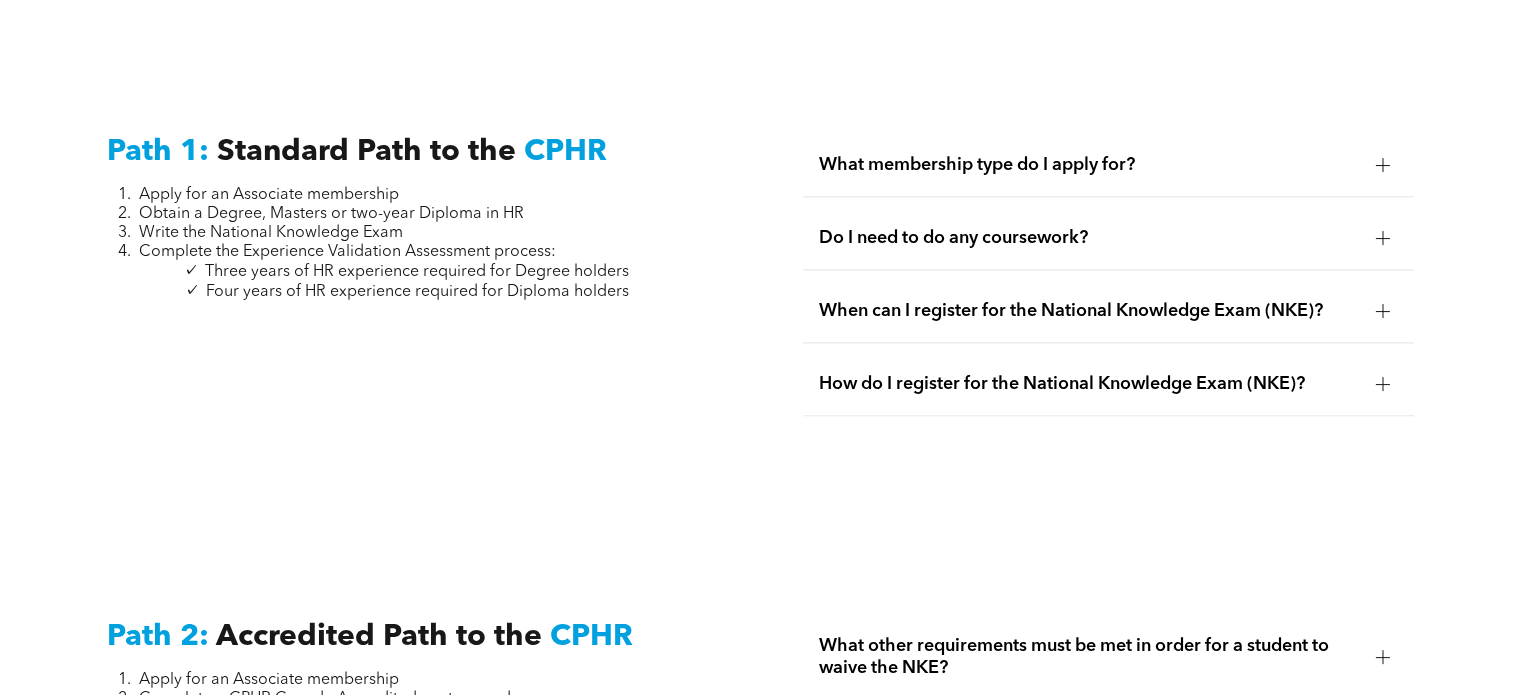 click on "When can I register for the National Knowledge Exam (NKE)?" at bounding box center [1108, 311] 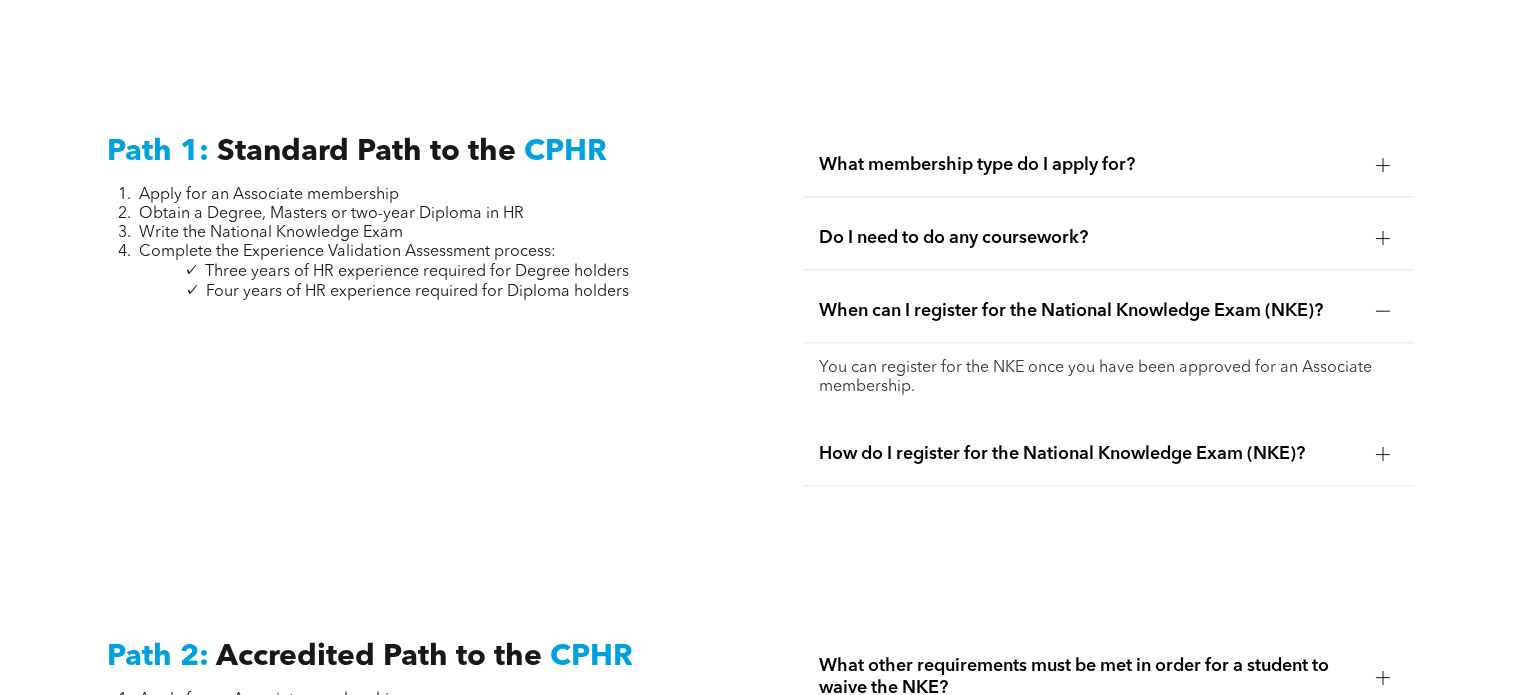 click on "When can I register for the National Knowledge Exam (NKE)?" at bounding box center (1089, 311) 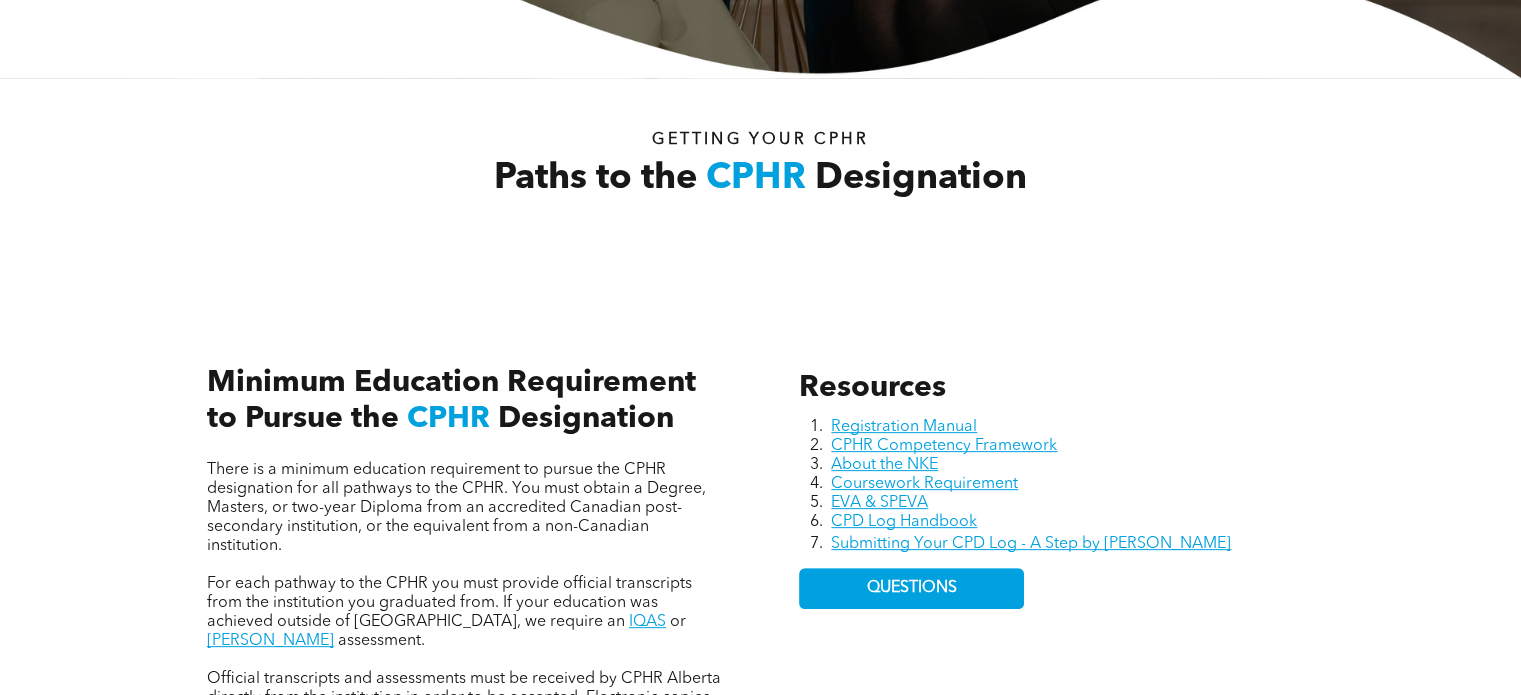 scroll, scrollTop: 0, scrollLeft: 0, axis: both 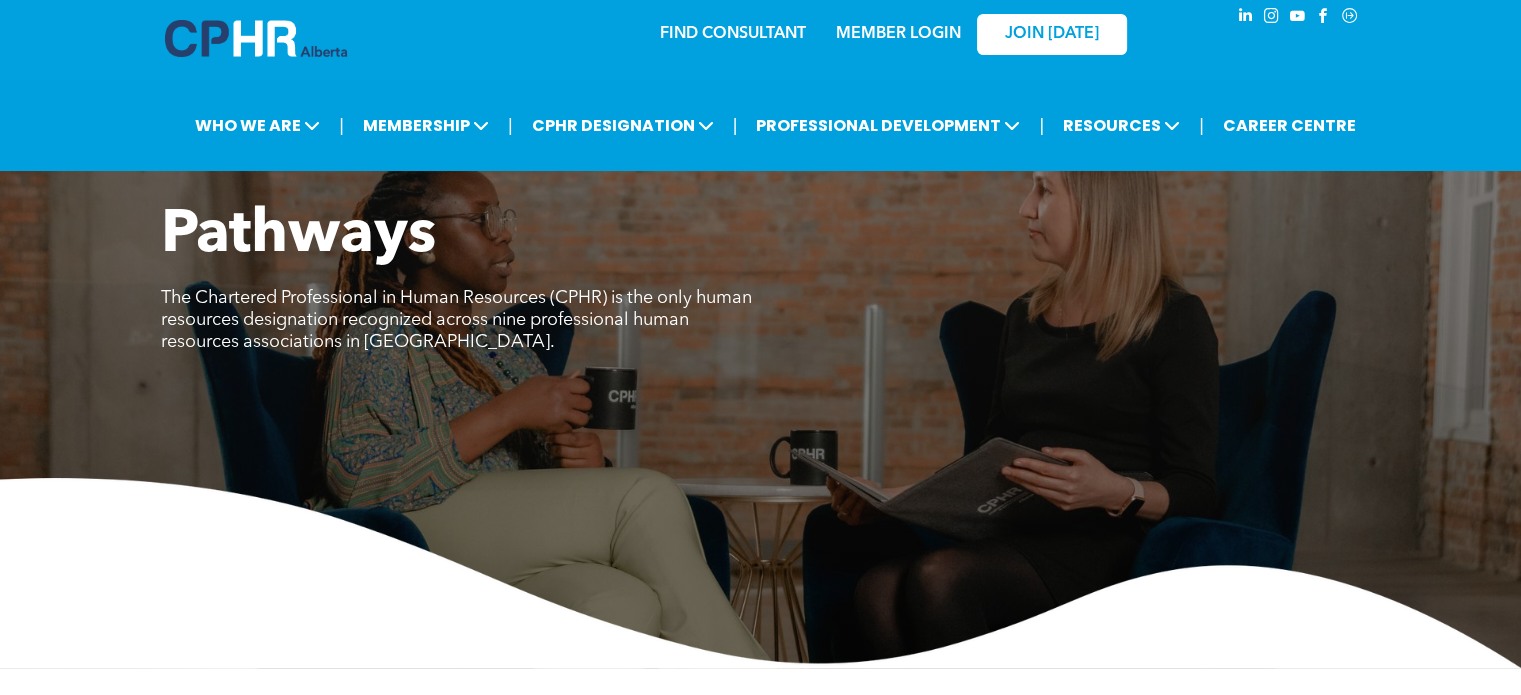 click on "FIND CONSULTANT" at bounding box center (733, 34) 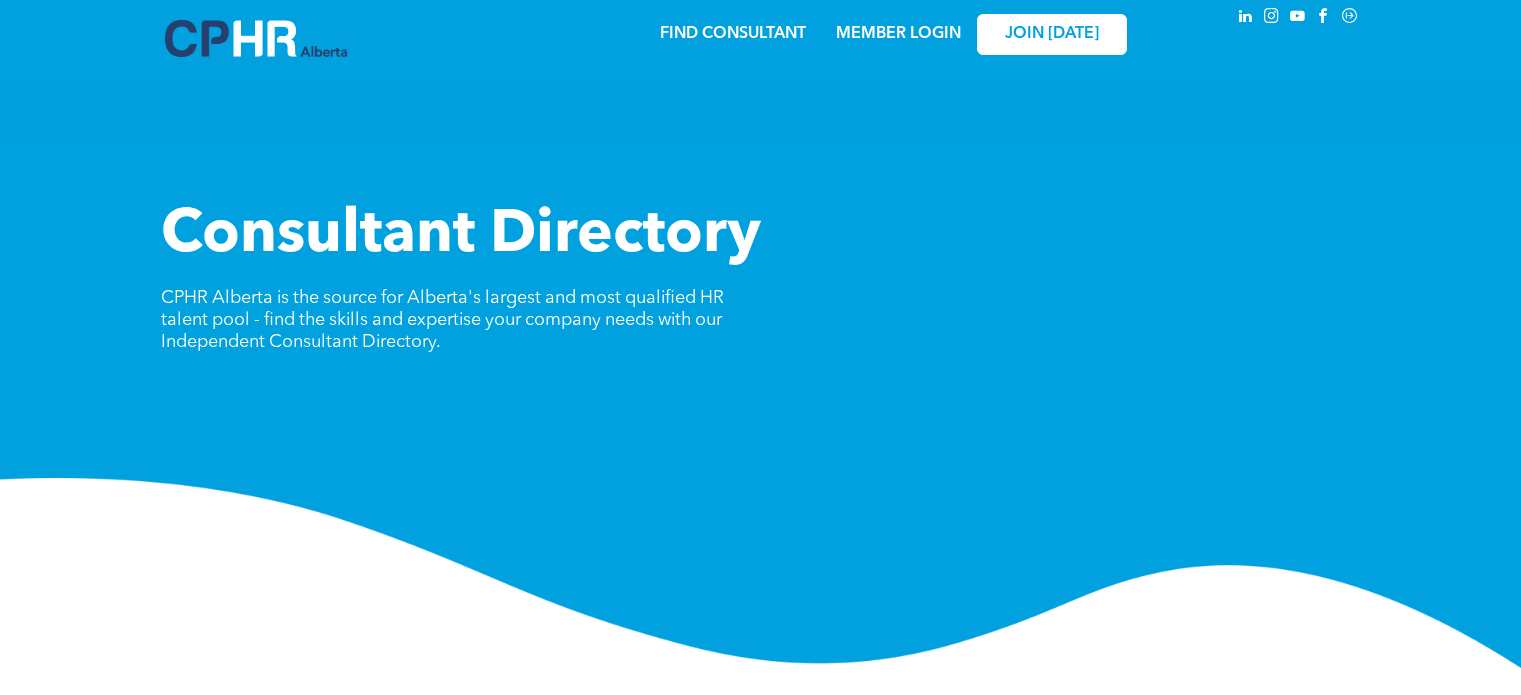 scroll, scrollTop: 0, scrollLeft: 0, axis: both 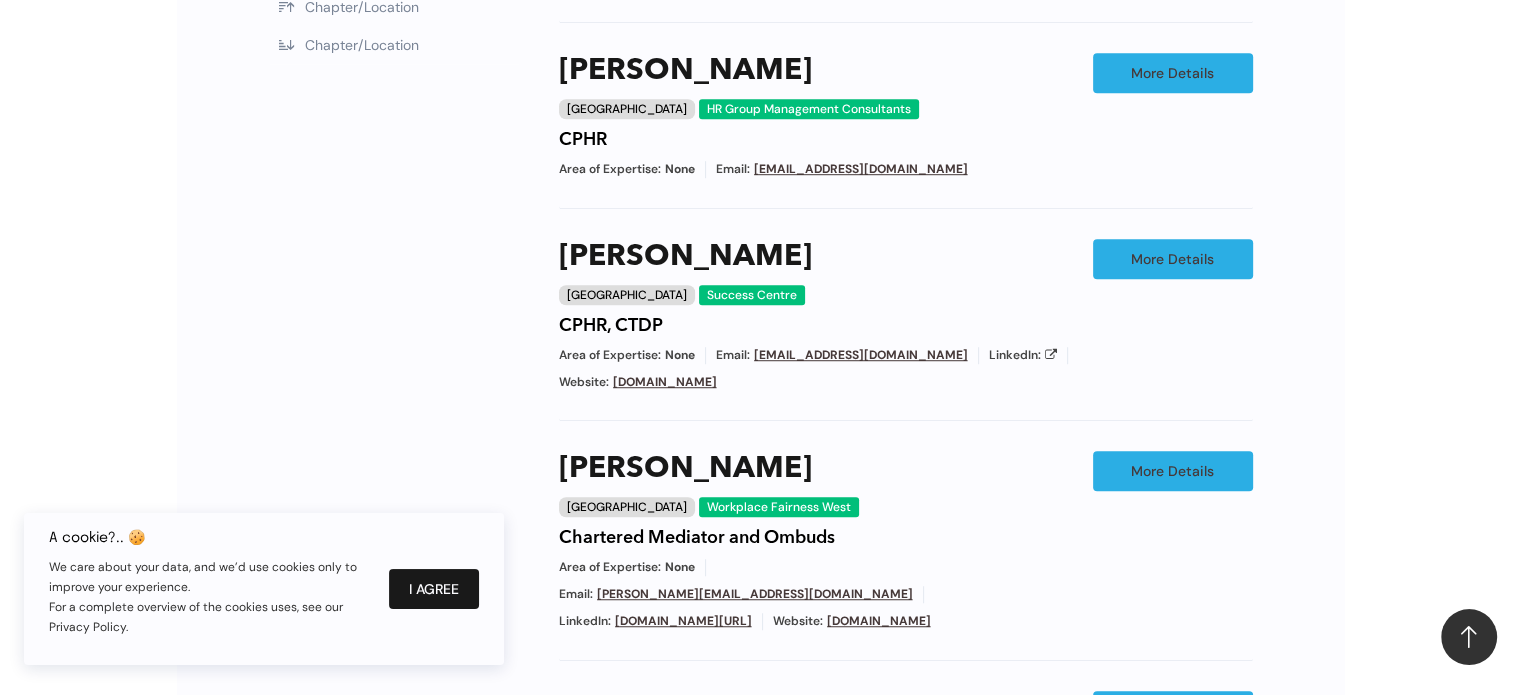 click on "I Agree" at bounding box center [434, 589] 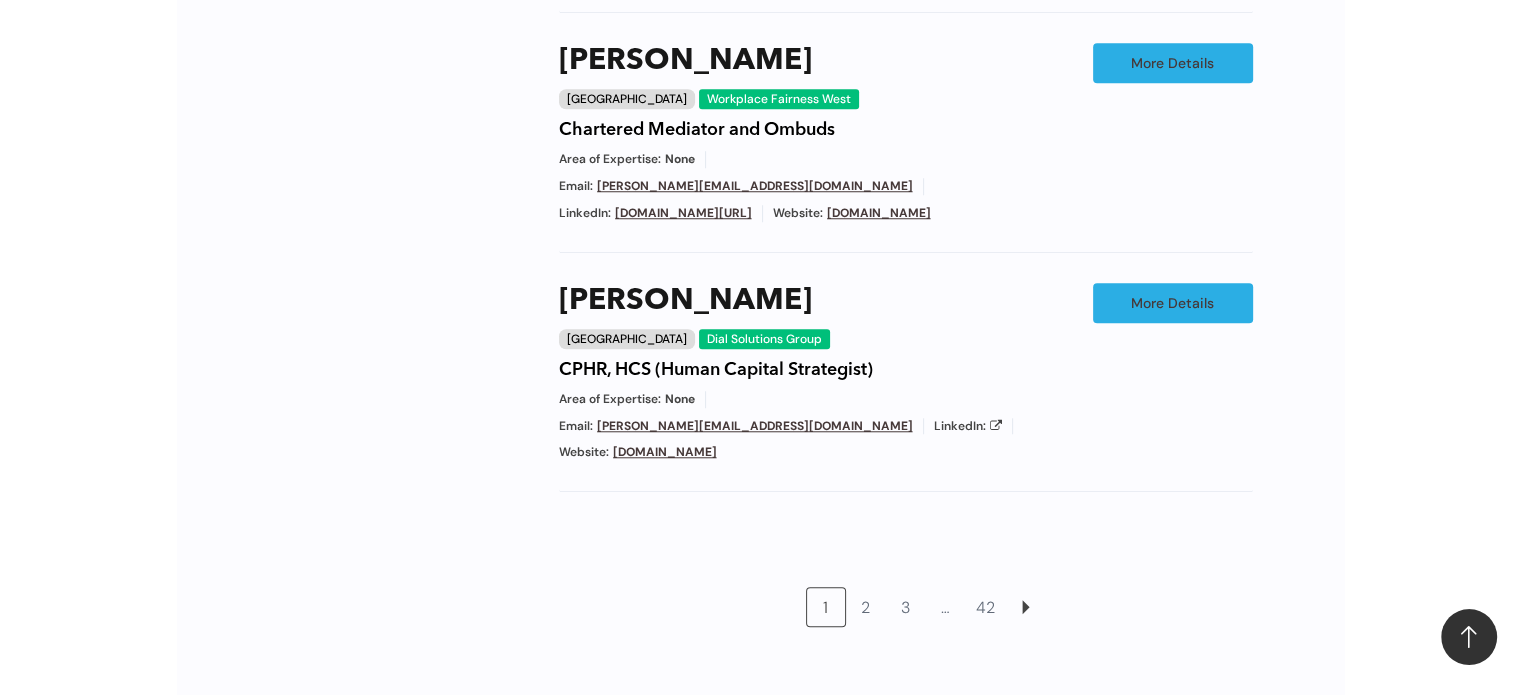 scroll, scrollTop: 1710, scrollLeft: 0, axis: vertical 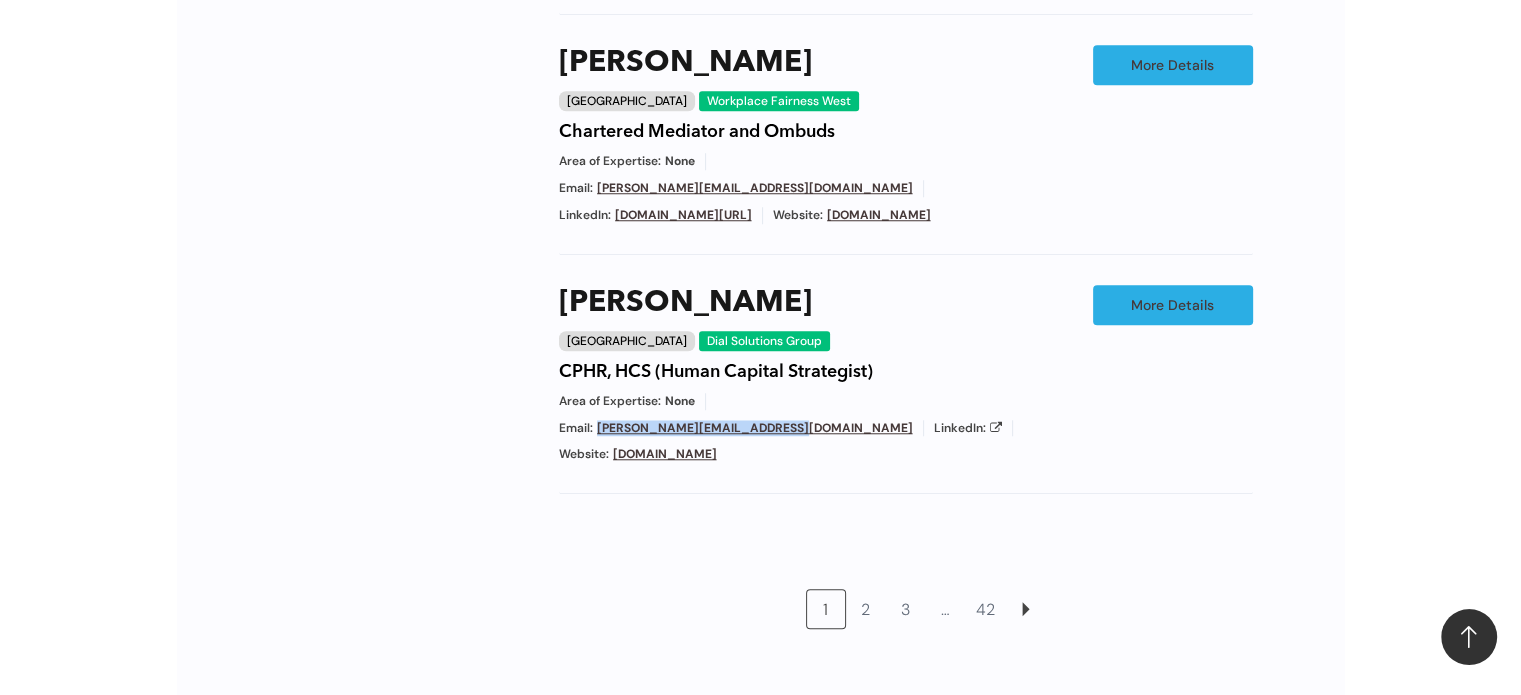 drag, startPoint x: 944, startPoint y: 394, endPoint x: 757, endPoint y: 393, distance: 187.00267 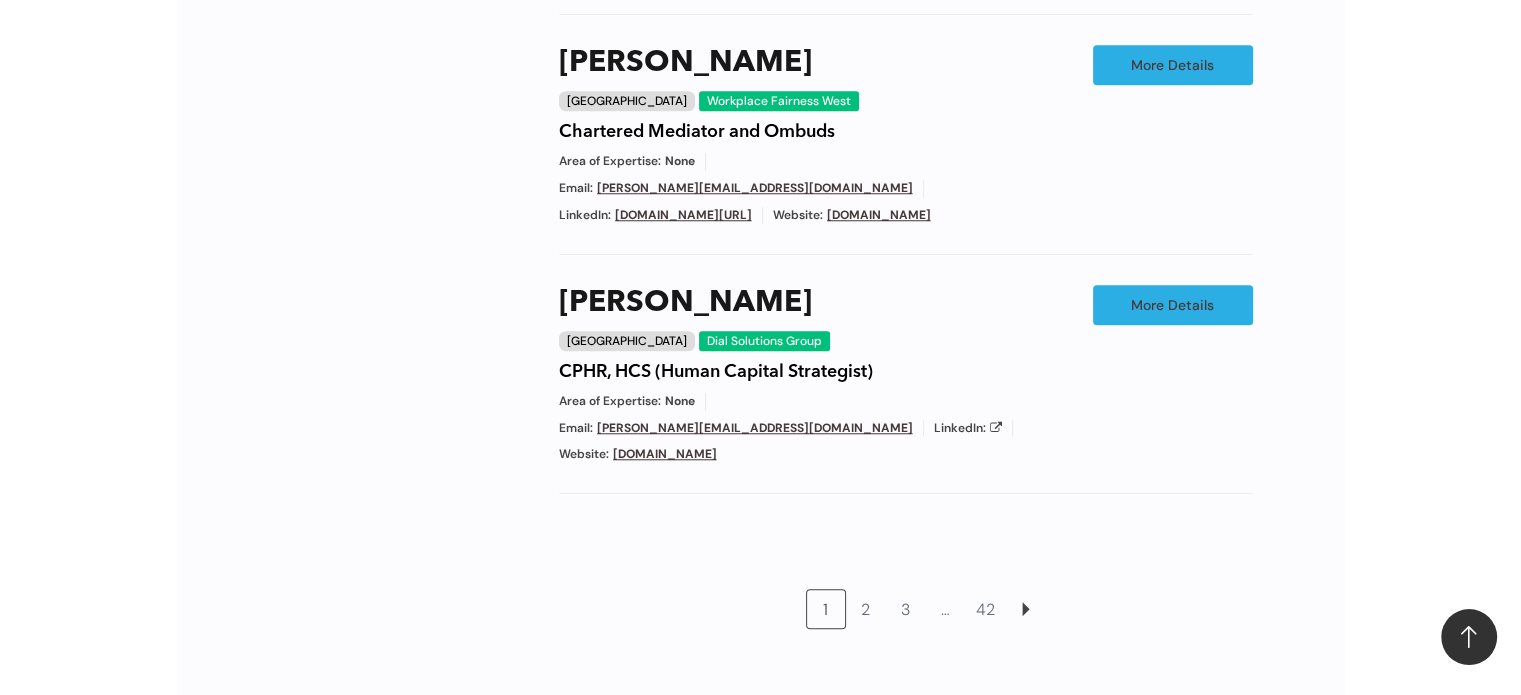 click on "Filters Sort by Default order Full Name Full Name Chapter/Location Chapter/Location" at bounding box center [394, 44] 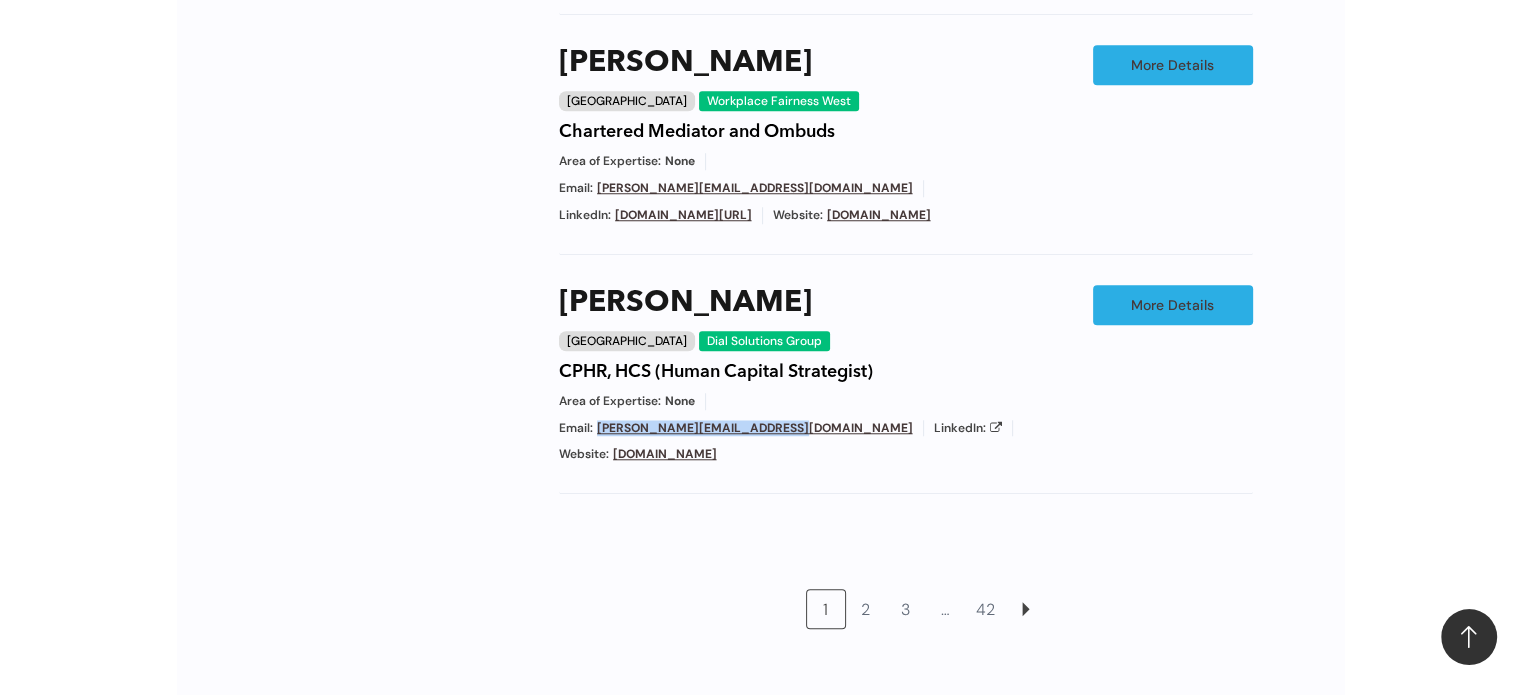 drag, startPoint x: 944, startPoint y: 390, endPoint x: 750, endPoint y: 397, distance: 194.12625 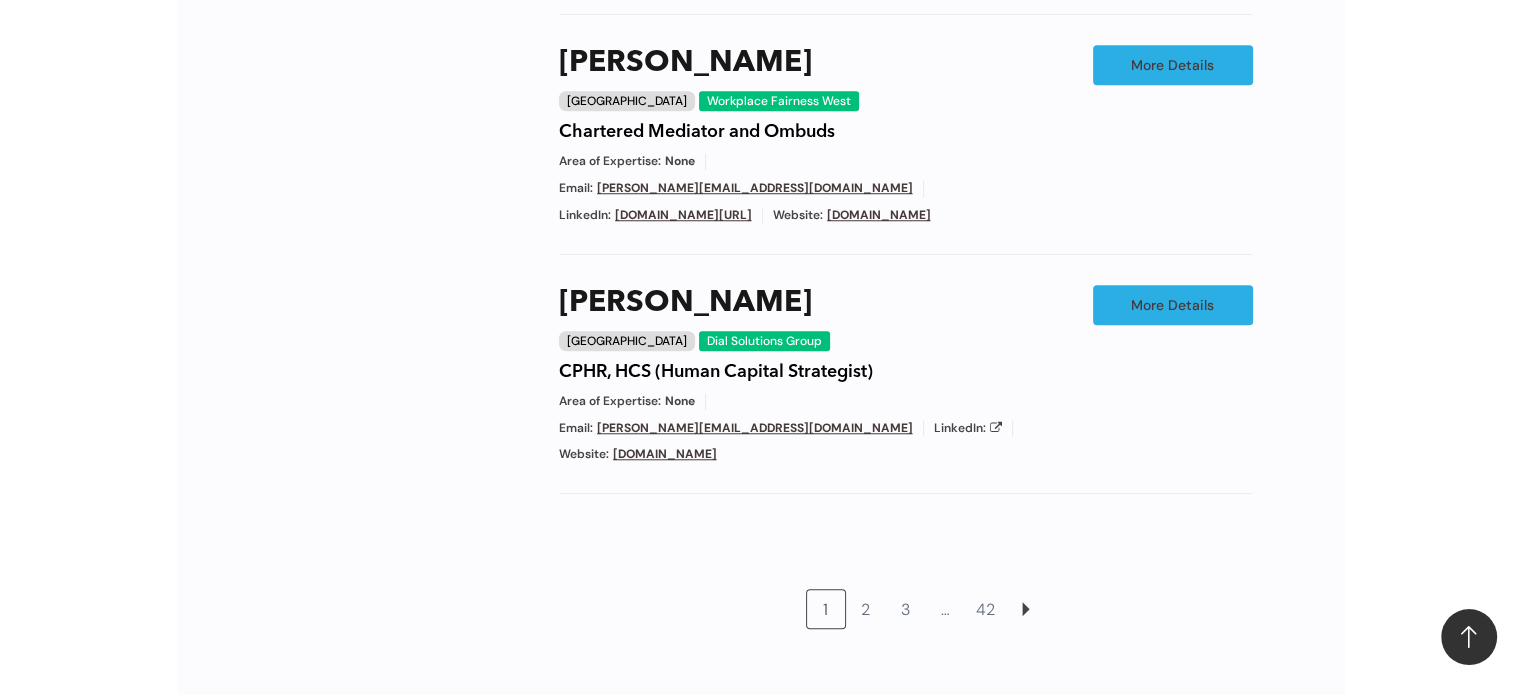 click on "Filters Sort by Default order Full Name Full Name Chapter/Location Chapter/Location" at bounding box center [394, 44] 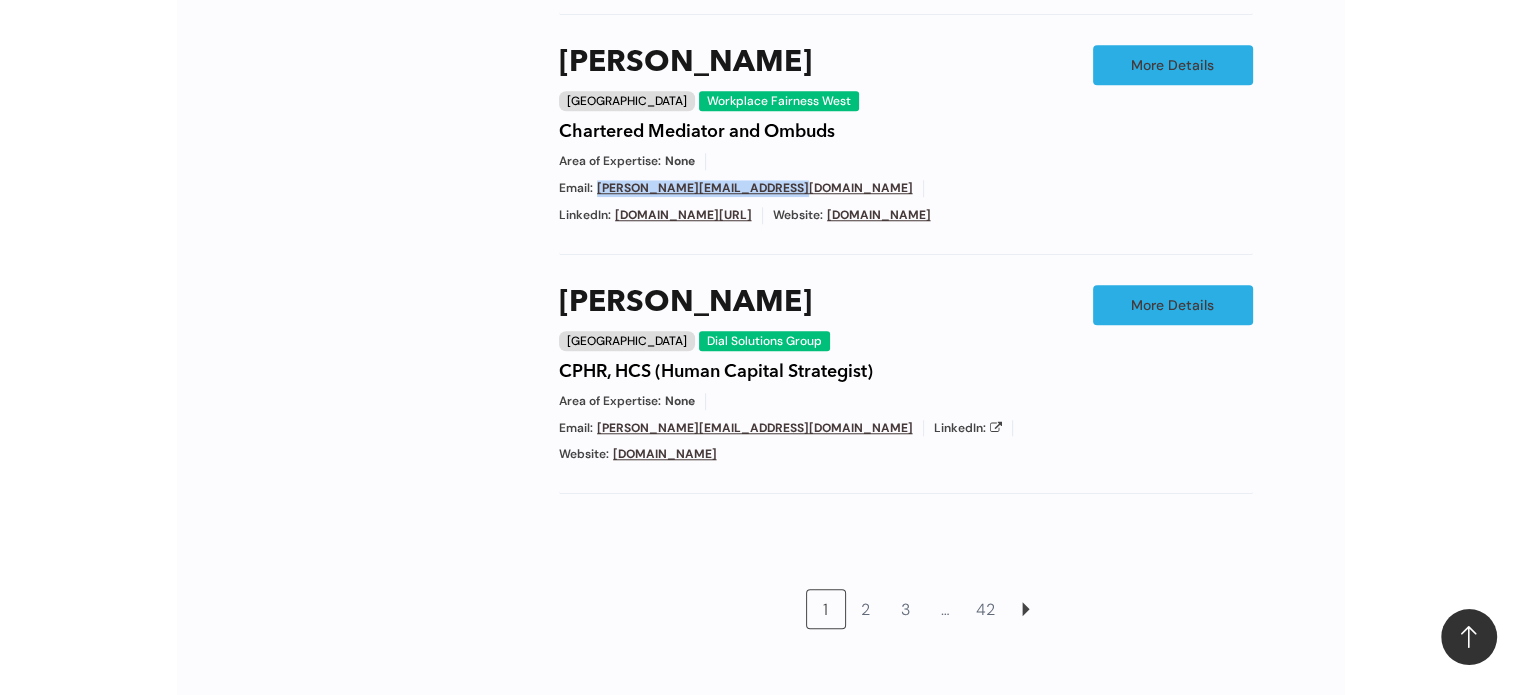 drag, startPoint x: 947, startPoint y: 155, endPoint x: 756, endPoint y: 162, distance: 191.12823 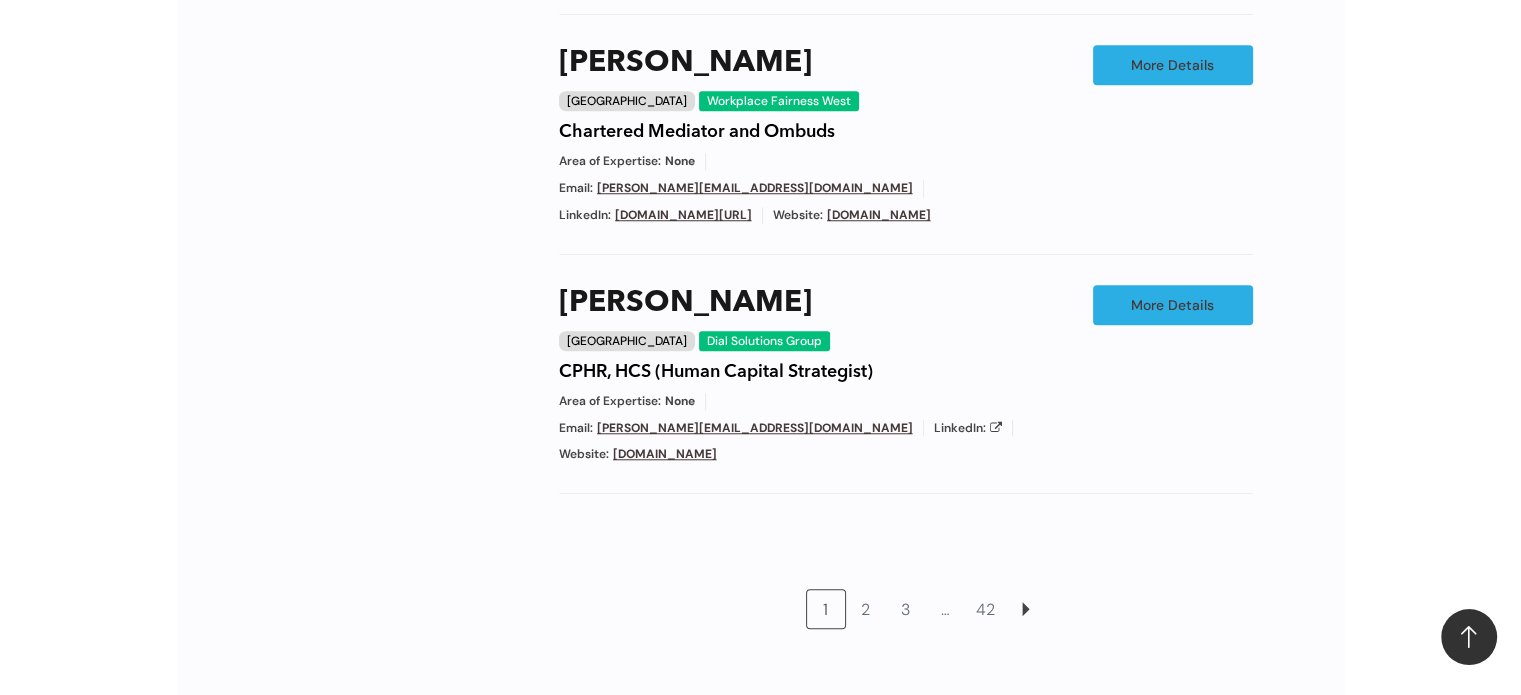 click on "Filters Sort by Default order Full Name Full Name Chapter/Location Chapter/Location" at bounding box center (394, 44) 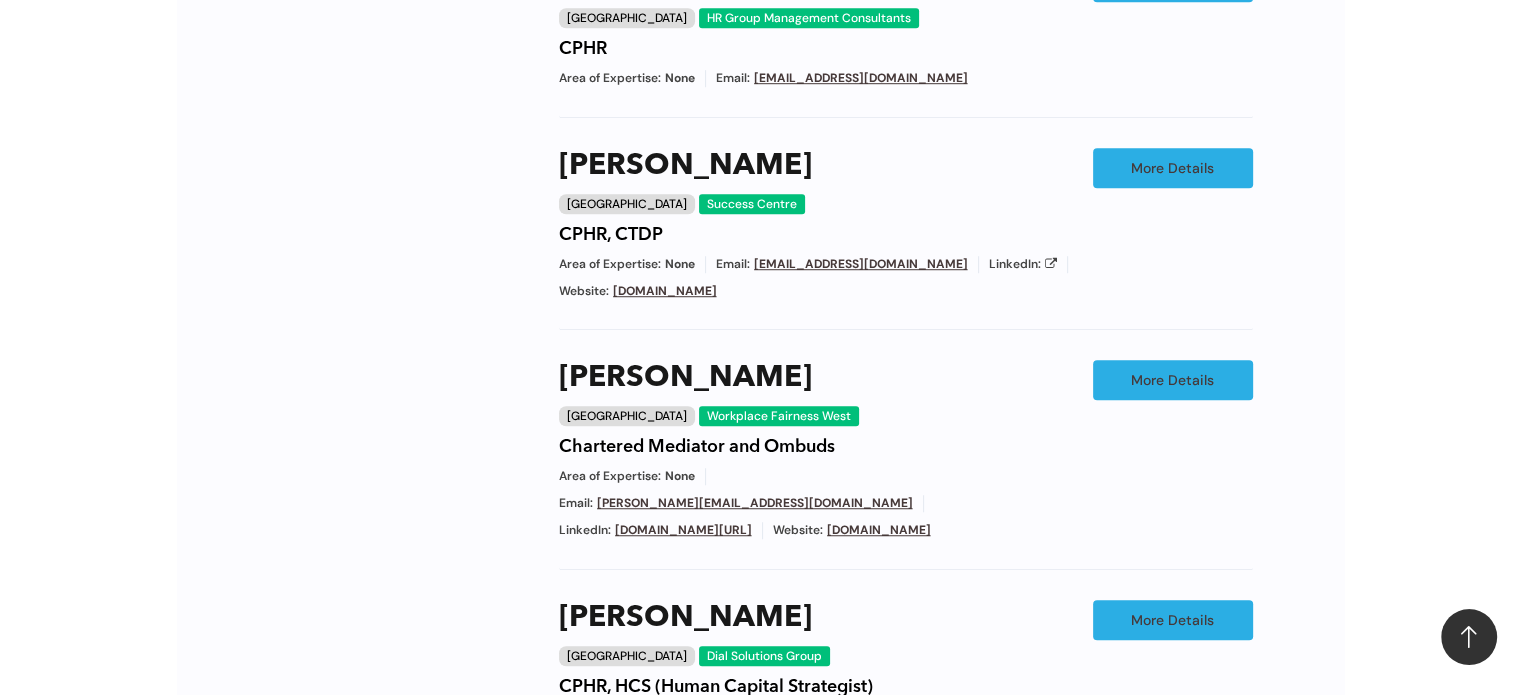 scroll, scrollTop: 1360, scrollLeft: 0, axis: vertical 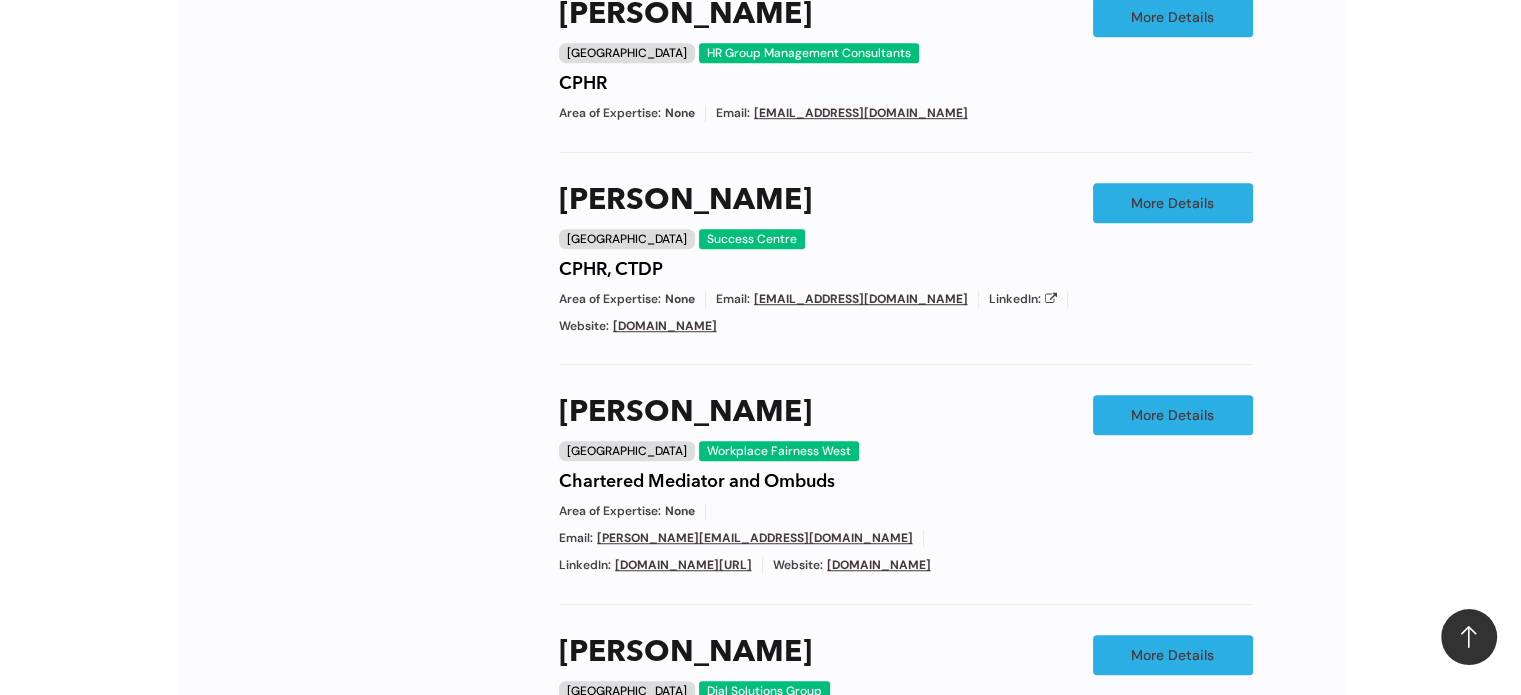 click on "Filters Sort by Default order Full Name Full Name Chapter/Location Chapter/Location
Bruce Baker
Edmonton
WORKPLACES
CHRP
Area of Expertise: None Email: bbaker@4workplaces.com LinkedIn: ca.linkedin.com/in/humanleverage Website: www.4workplaces.com
More Details
Dimitri Pojidaeff
Edmonton
HR Group Management Consultants
CPHR
Area of Expertise: None Email: dp@hrgconsulting.com
More Details
Val Carter
Calgary
Success Centre
CPHR, CTDP
Area of Expertise: None Email: val@successcentre.com LinkedIn: Website: www.successcentre.com
More Details
Michelle Phaneuf
Calgary
Workplace Fairness West
Chartered Mediator and Ombuds
Area of Expertise: None Email: phaneuf@workplacefairness.ca LinkedIn: www.linkedin.com/in/michellephaneuf Website:   None" at bounding box center [761, 394] 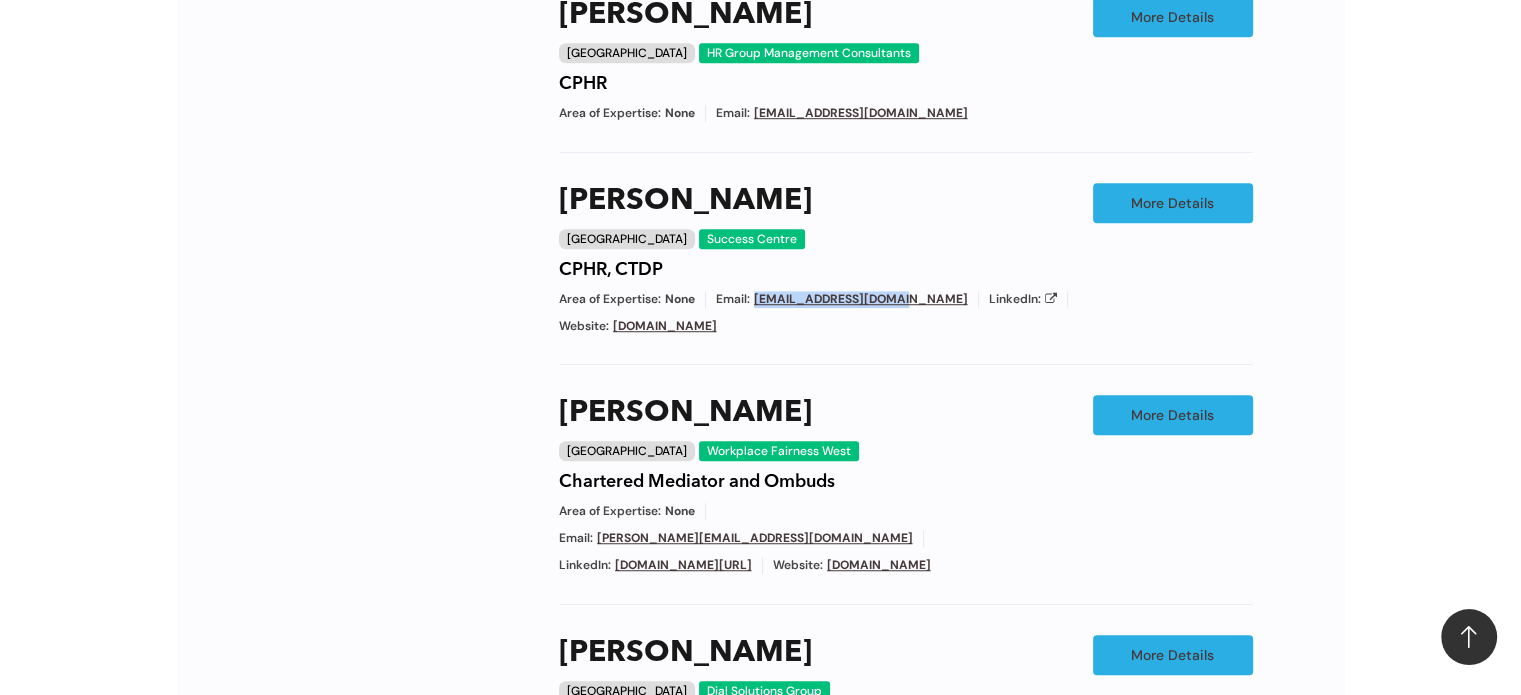 drag, startPoint x: 909, startPoint y: 288, endPoint x: 755, endPoint y: 287, distance: 154.00325 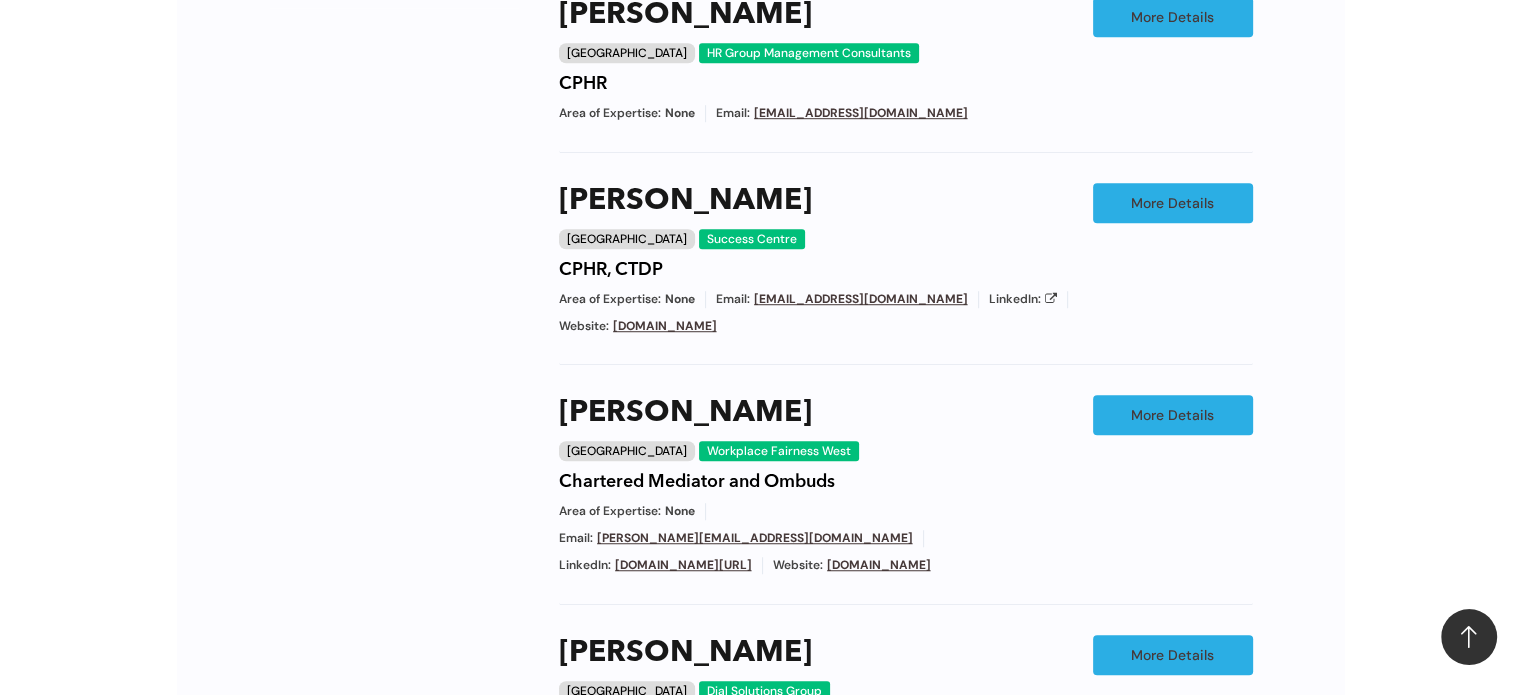 click on "Filters Sort by Default order Full Name Full Name Chapter/Location Chapter/Location" at bounding box center [394, 394] 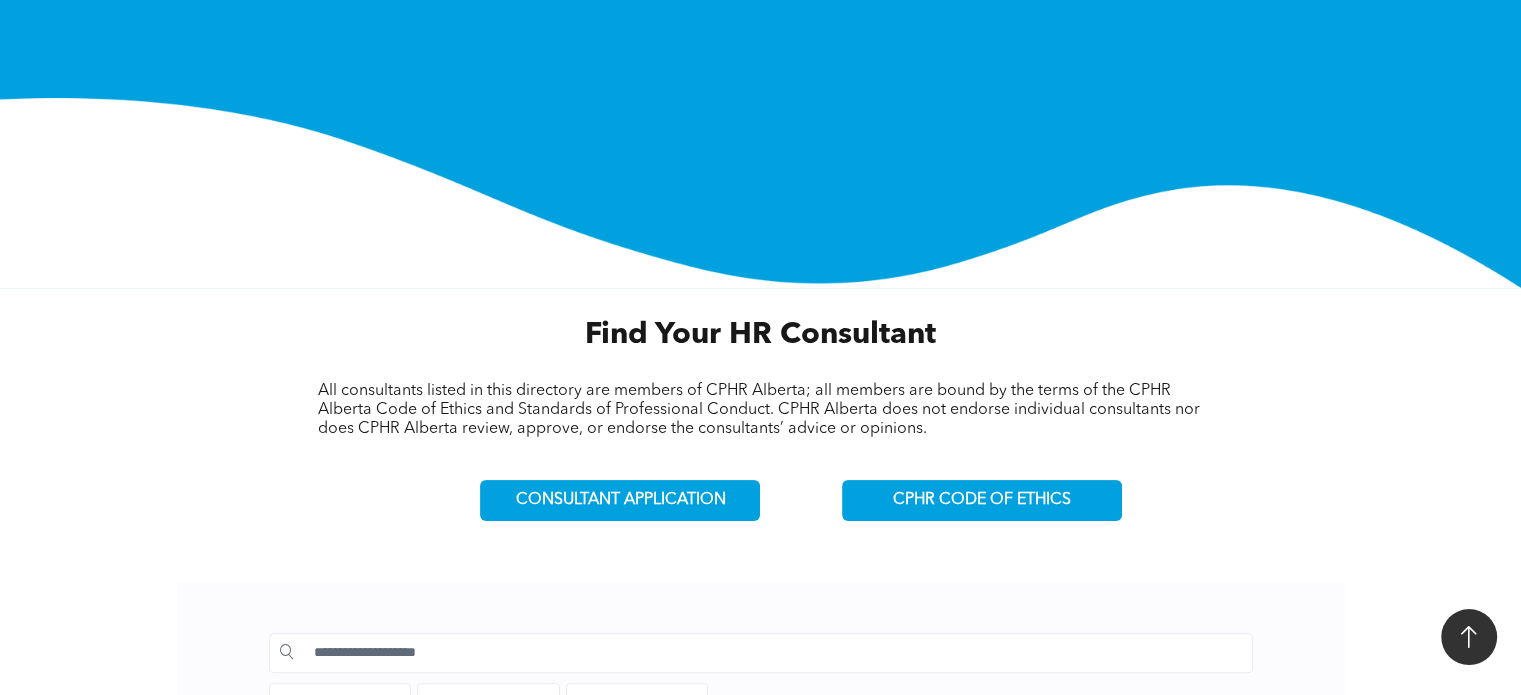 scroll, scrollTop: 212, scrollLeft: 0, axis: vertical 